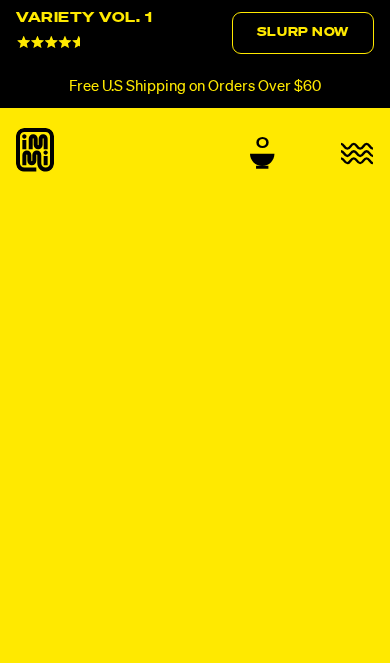 scroll, scrollTop: 0, scrollLeft: 0, axis: both 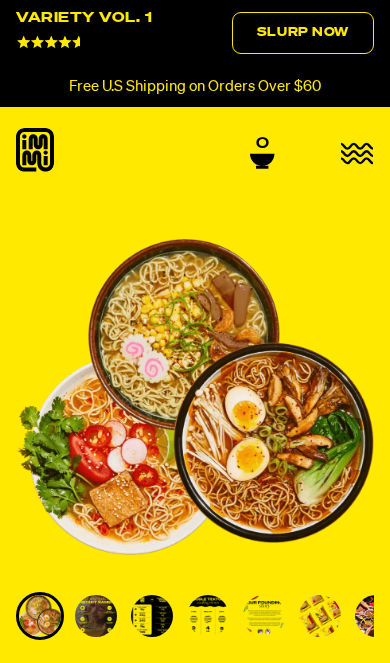 click 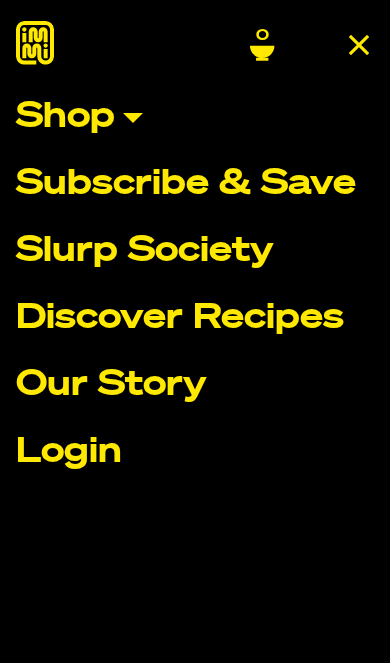 click on "Login" at bounding box center (195, 452) 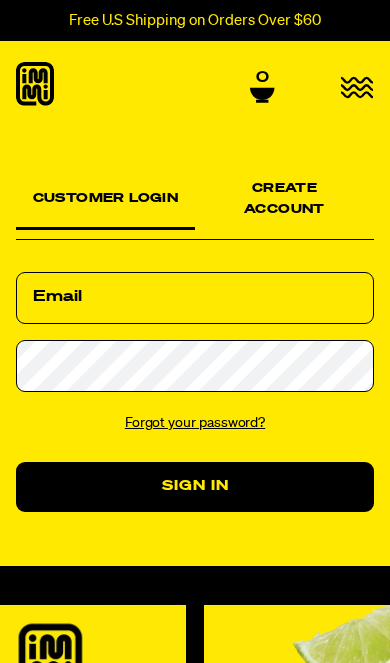 scroll, scrollTop: 0, scrollLeft: 0, axis: both 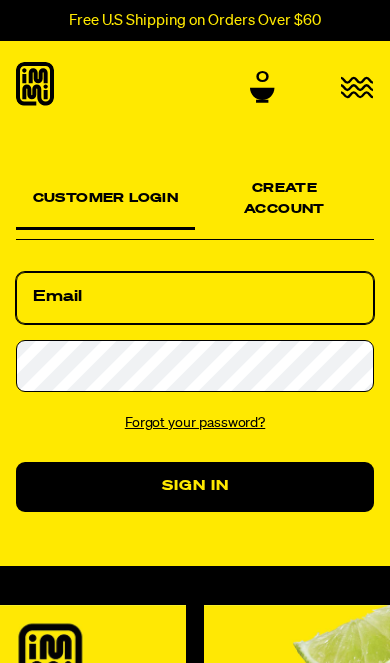 click on "Email" at bounding box center [195, 298] 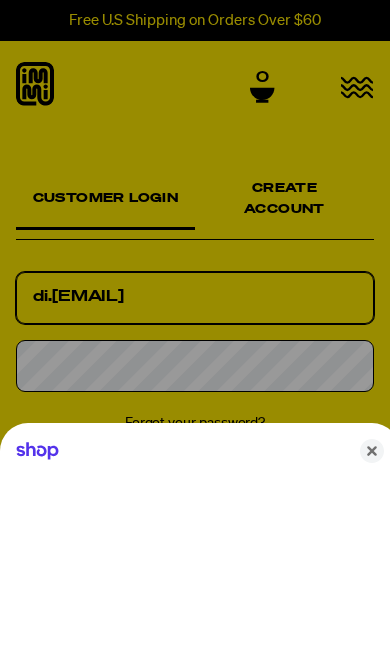 type on "di.[EMAIL]" 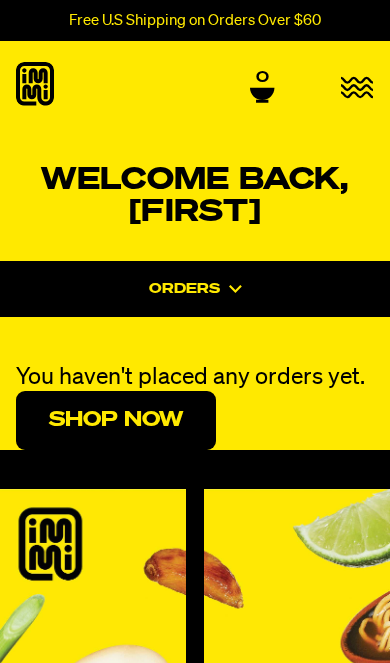 scroll, scrollTop: 0, scrollLeft: 0, axis: both 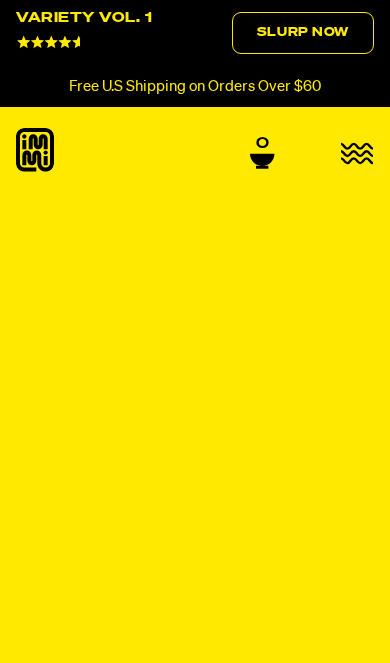 click 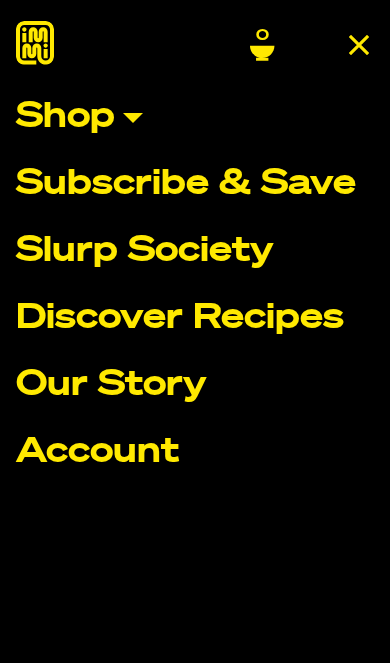 click on "Account" at bounding box center (195, 452) 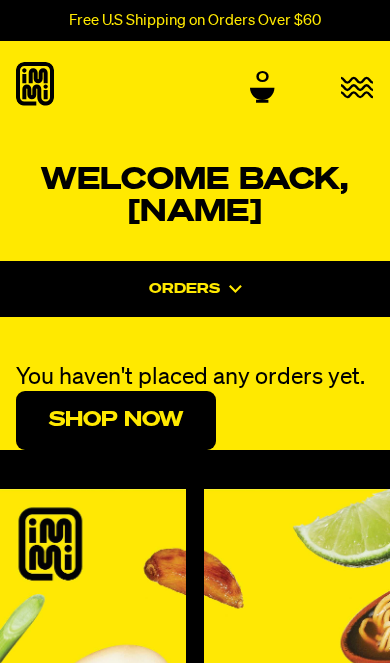 scroll, scrollTop: 0, scrollLeft: 0, axis: both 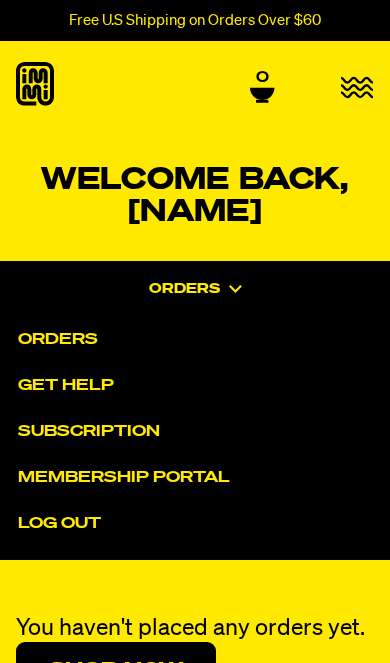 click on "Orders" at bounding box center (211, 340) 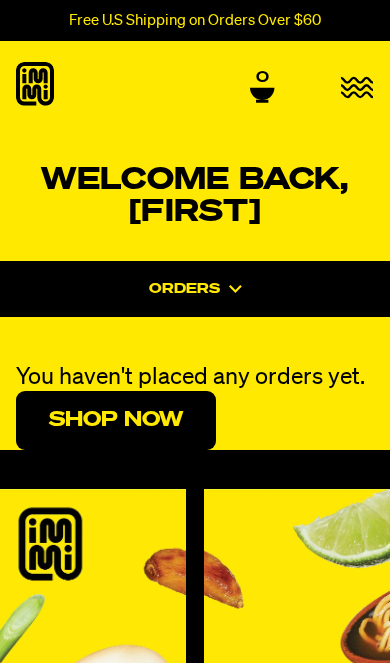 scroll, scrollTop: 0, scrollLeft: 0, axis: both 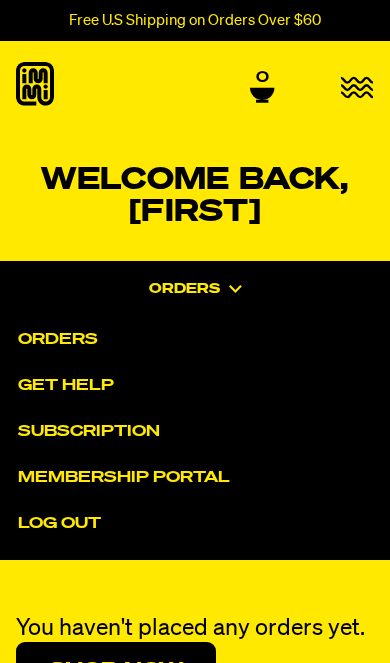 click on "Subscription" at bounding box center (211, 432) 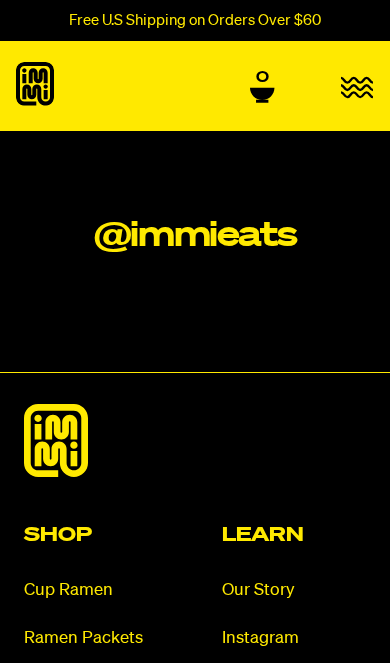 scroll, scrollTop: 0, scrollLeft: 0, axis: both 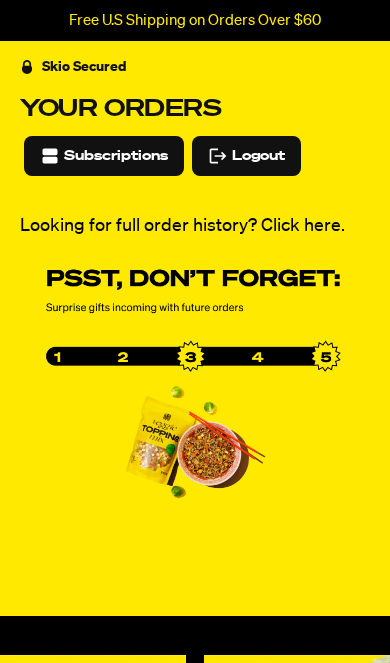 click on "Subscriptions" at bounding box center [116, 156] 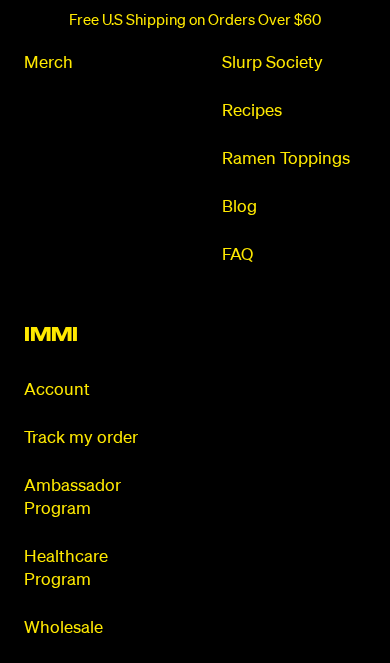 scroll, scrollTop: 1803, scrollLeft: 0, axis: vertical 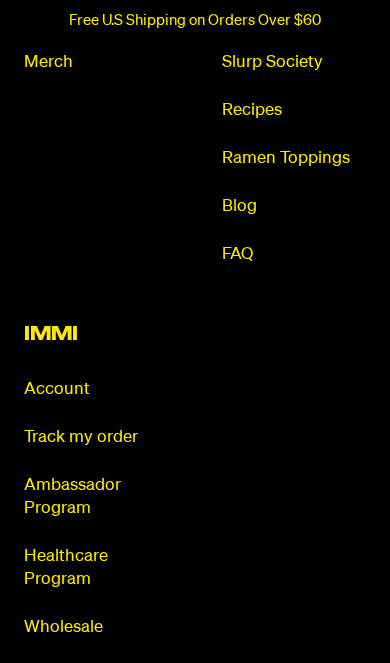 click on "Track my order" at bounding box center [96, 437] 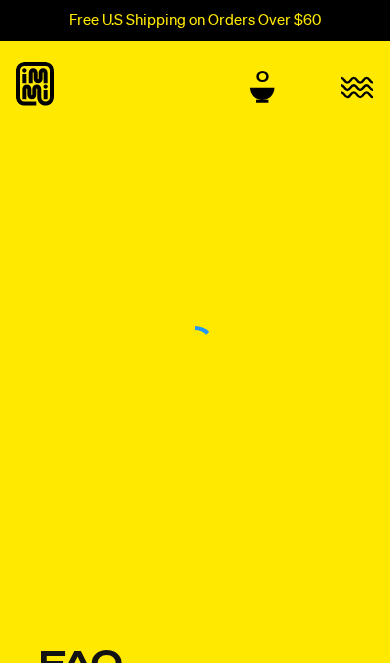 scroll, scrollTop: 0, scrollLeft: 0, axis: both 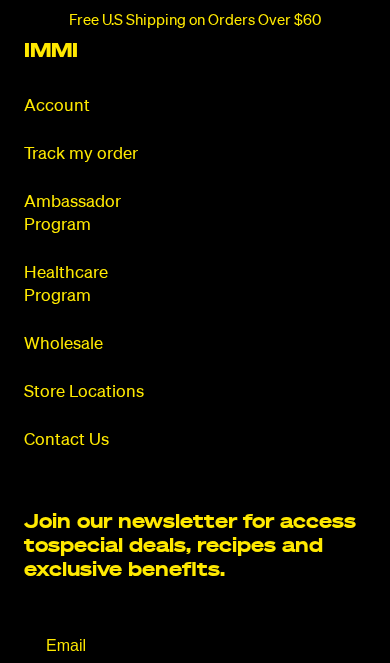 click on "Contact Us" at bounding box center [96, 440] 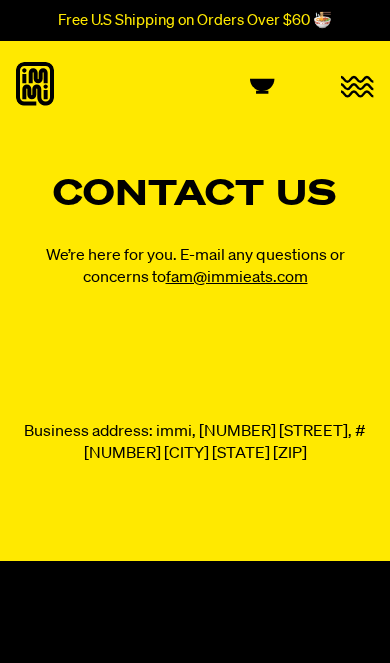 scroll, scrollTop: 0, scrollLeft: 0, axis: both 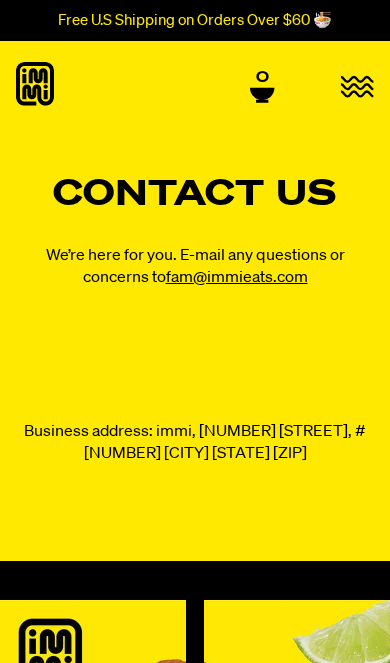click on "fam@immieats.com" at bounding box center [237, 278] 